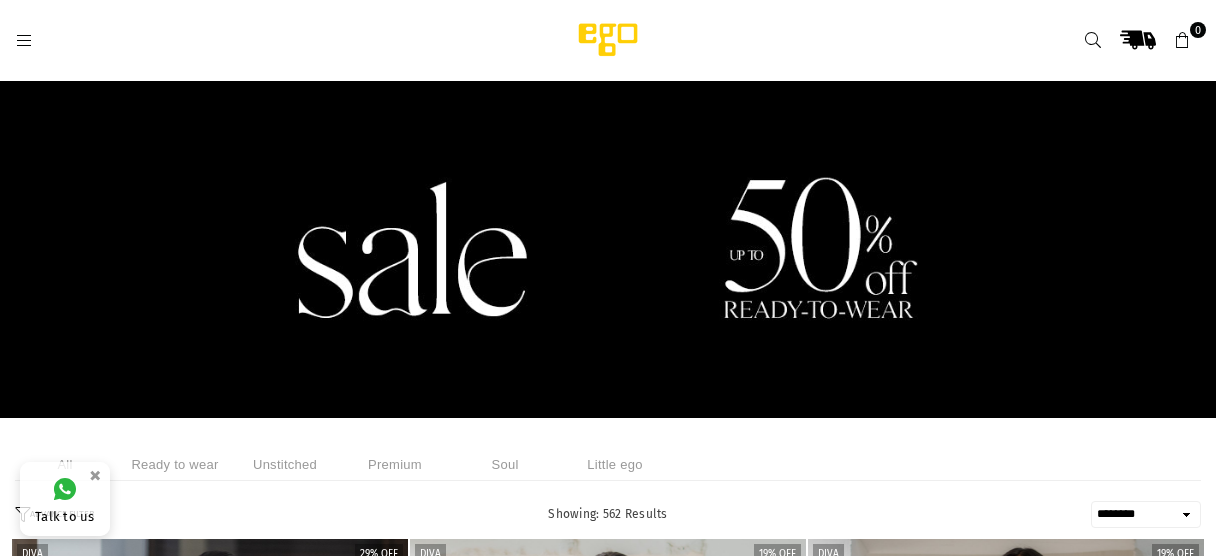 select on "******" 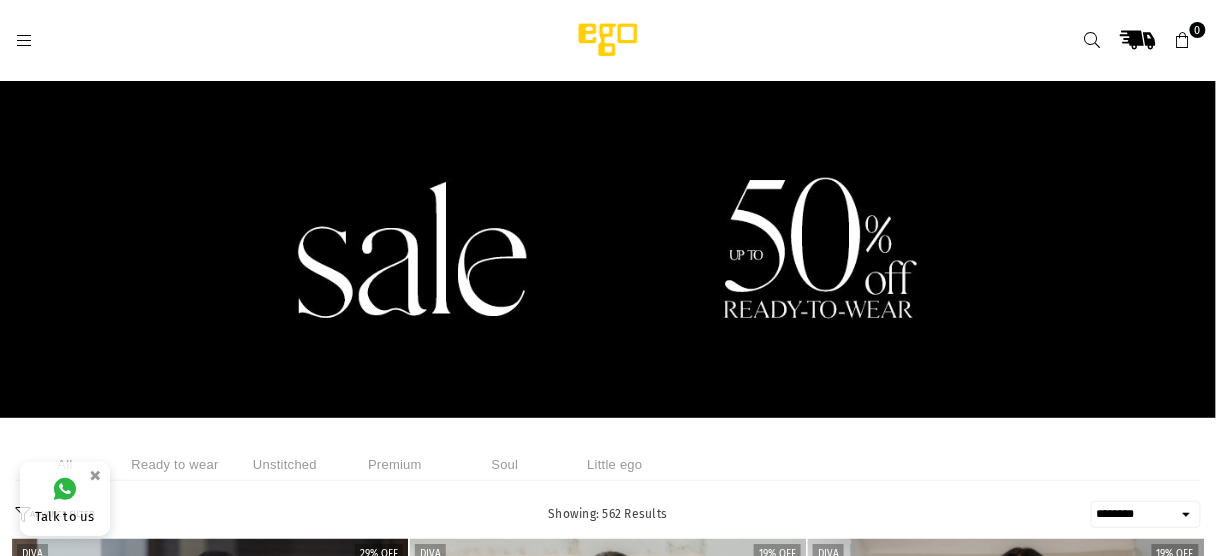 click at bounding box center (1093, 41) 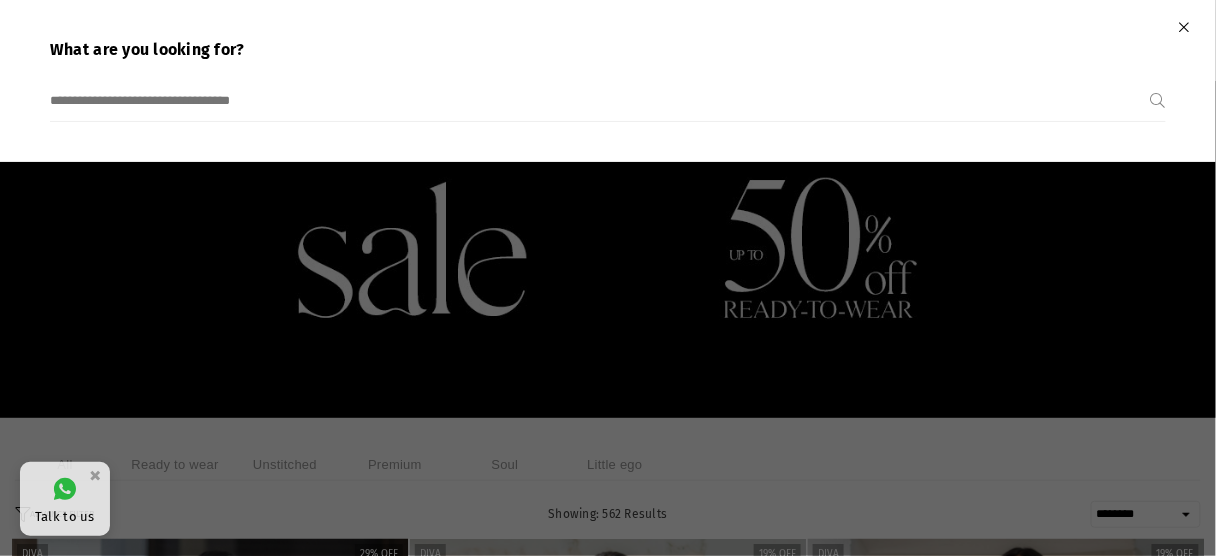 click at bounding box center (608, 278) 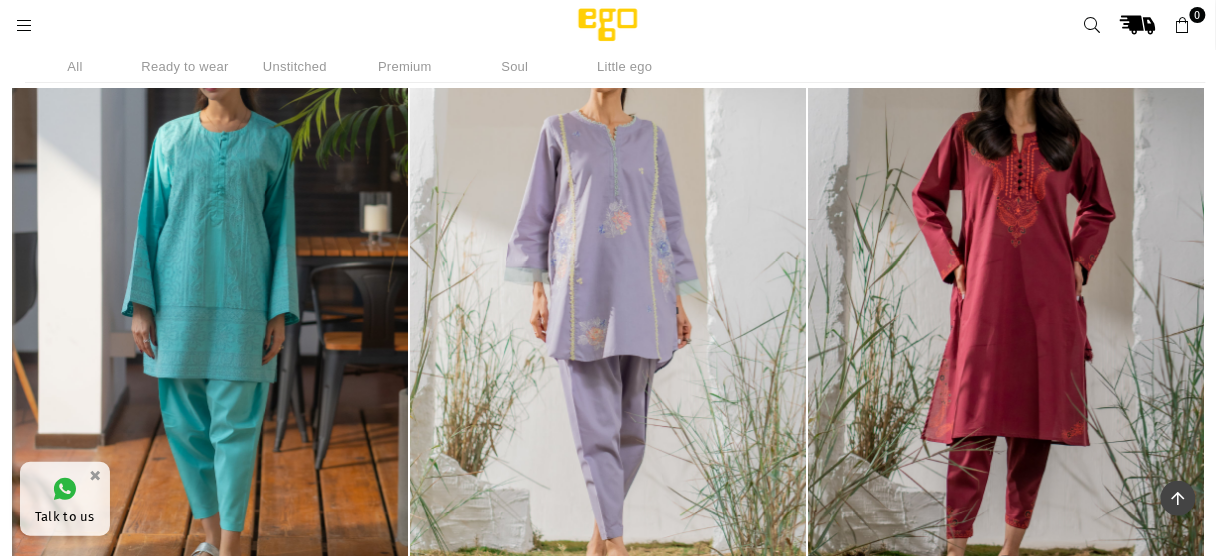 scroll, scrollTop: 443, scrollLeft: 0, axis: vertical 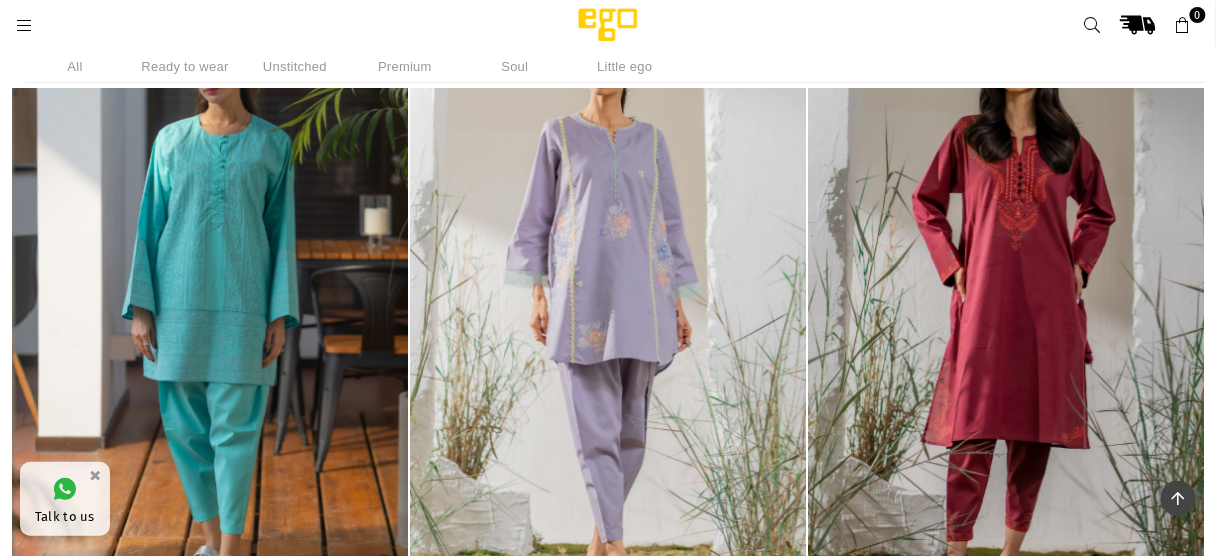 click at bounding box center (1006, 310) 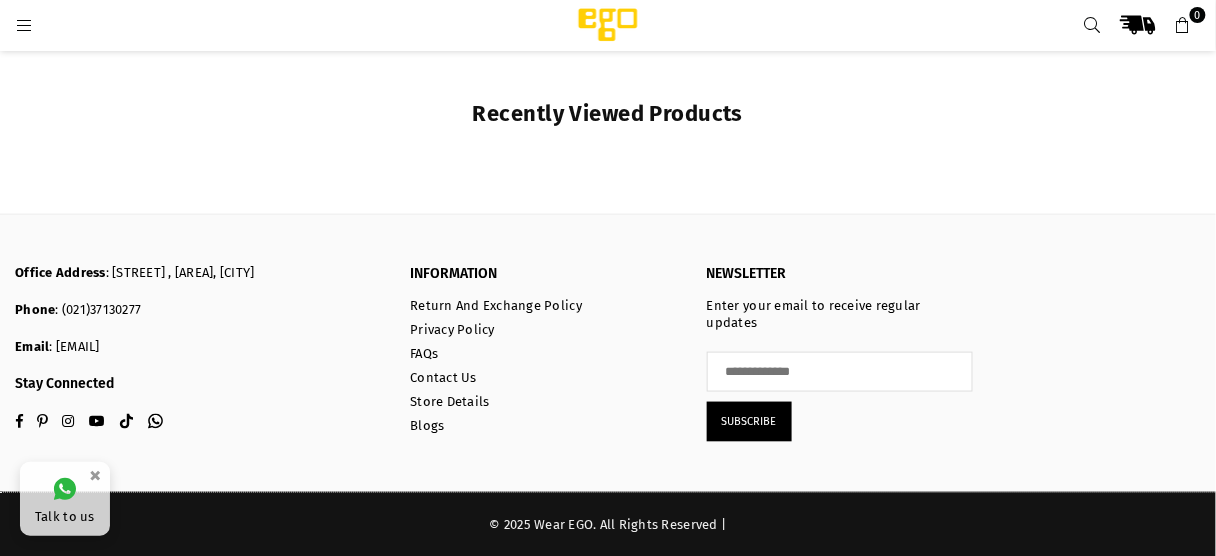 scroll, scrollTop: 2337, scrollLeft: 0, axis: vertical 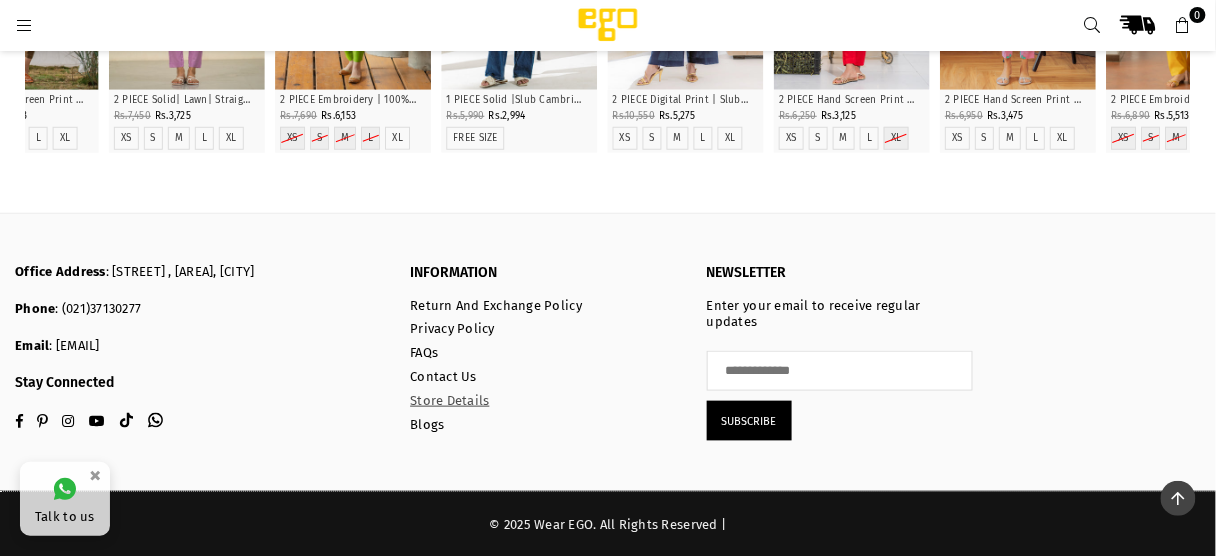 click on "Store Details" at bounding box center (449, 400) 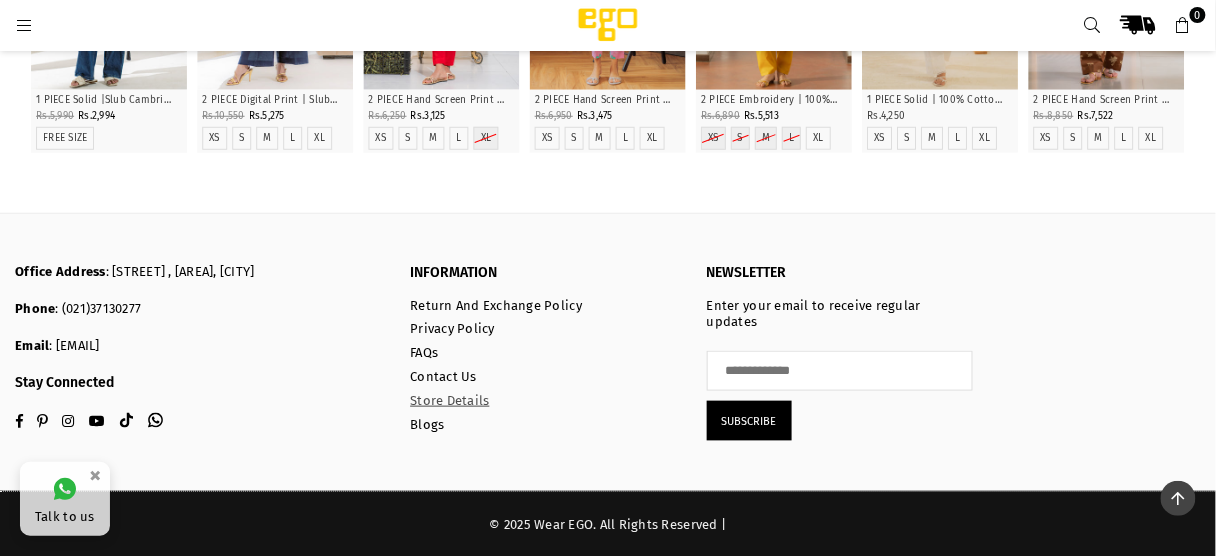 click on "Store Details" at bounding box center [449, 400] 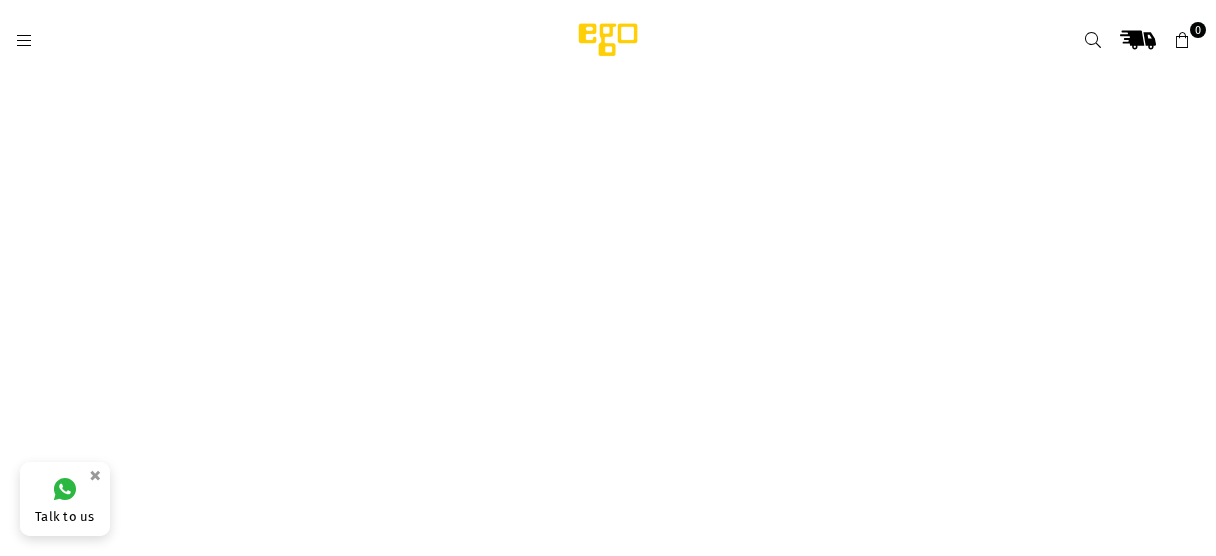 scroll, scrollTop: 0, scrollLeft: 0, axis: both 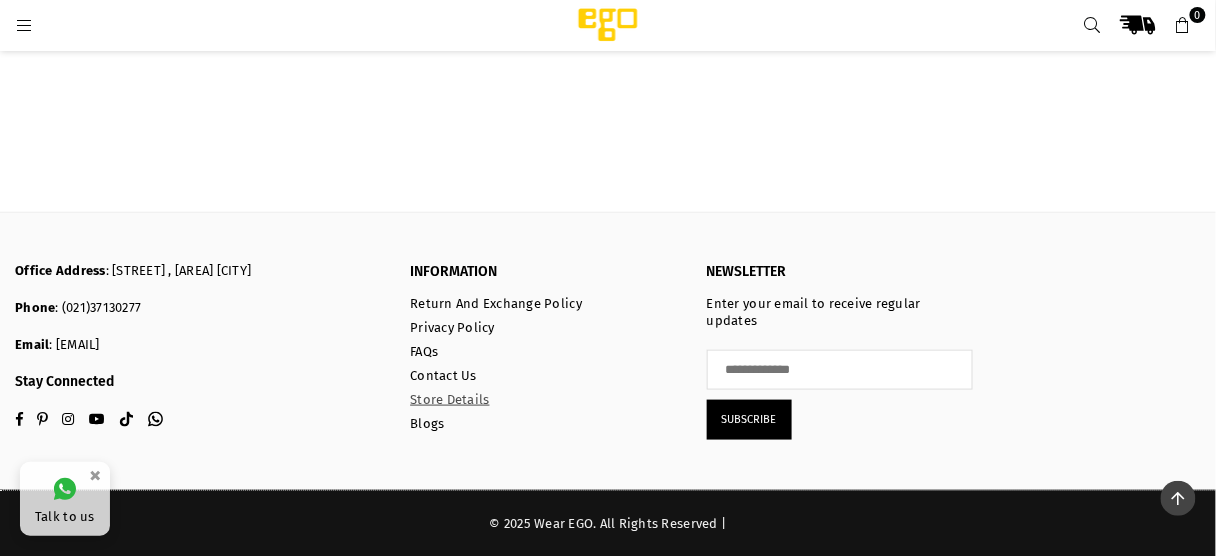 click on "Store Details" at bounding box center (449, 399) 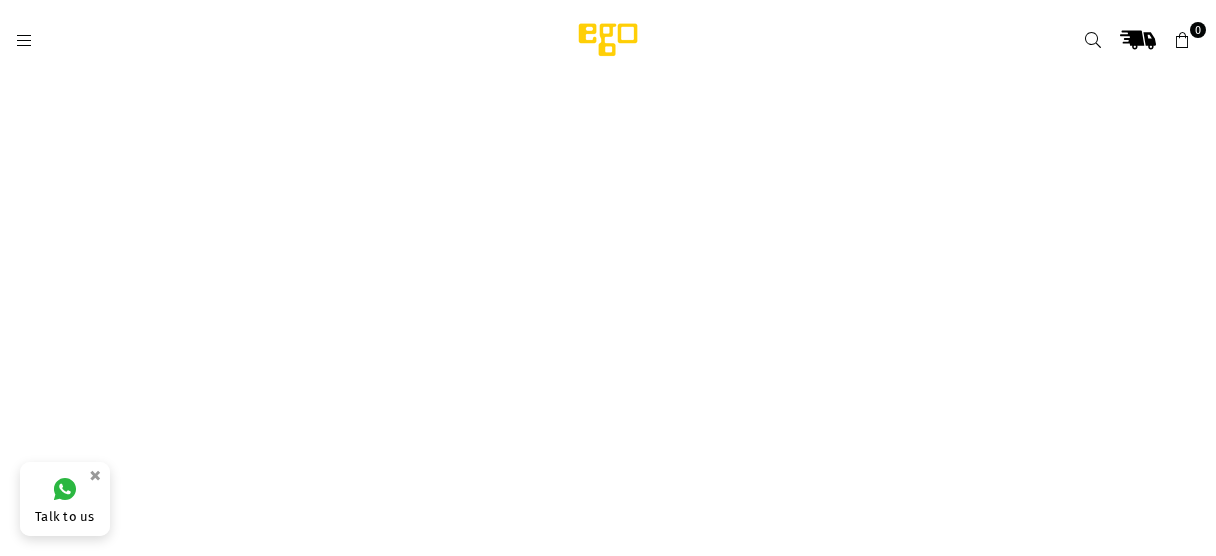 scroll, scrollTop: 0, scrollLeft: 0, axis: both 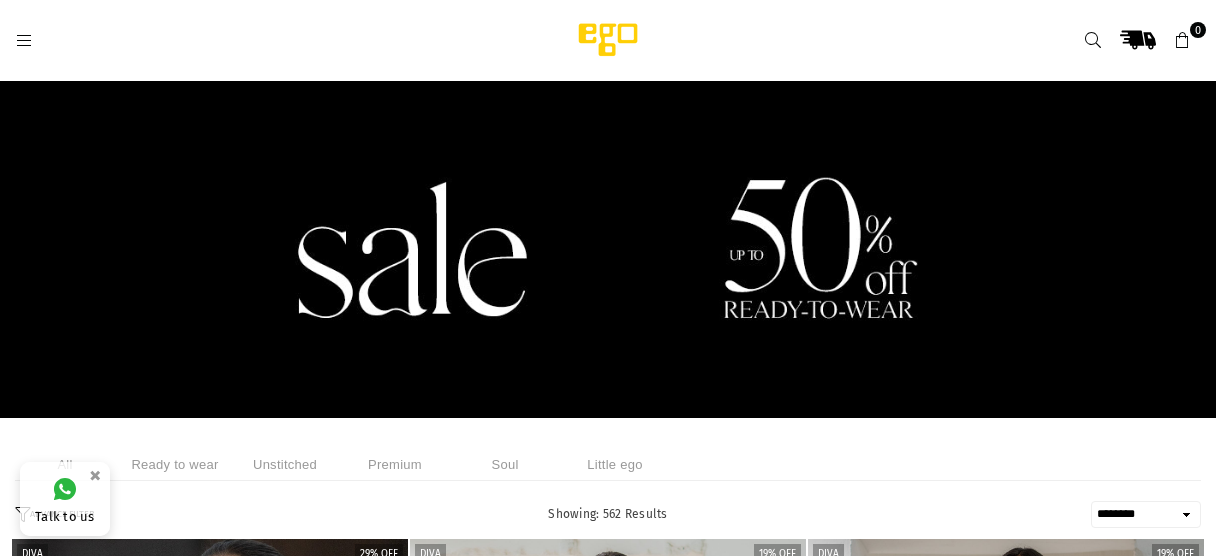select on "******" 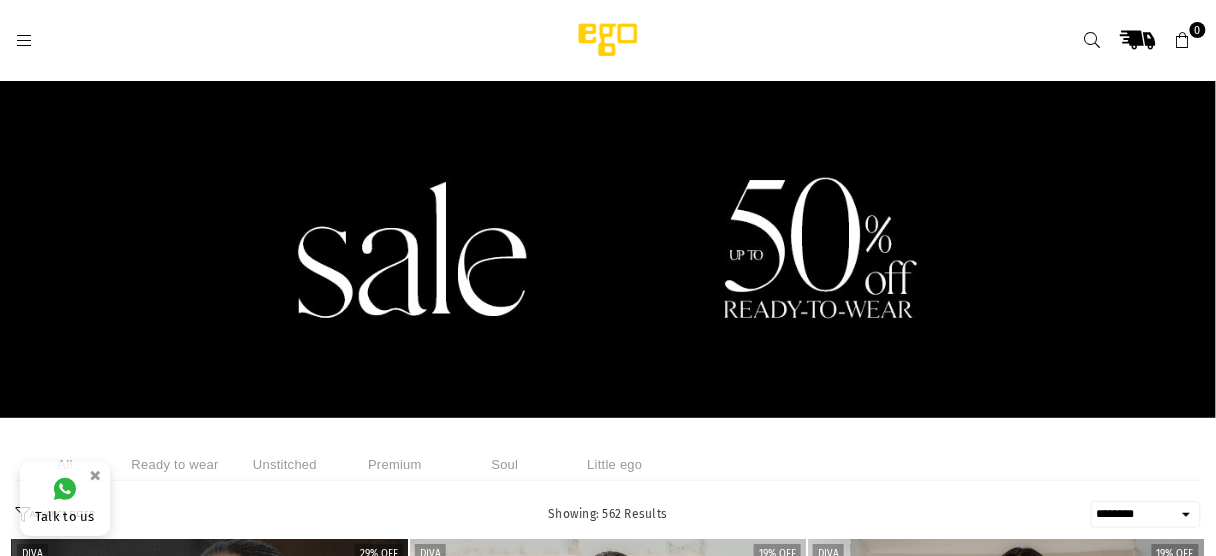 scroll, scrollTop: 0, scrollLeft: 0, axis: both 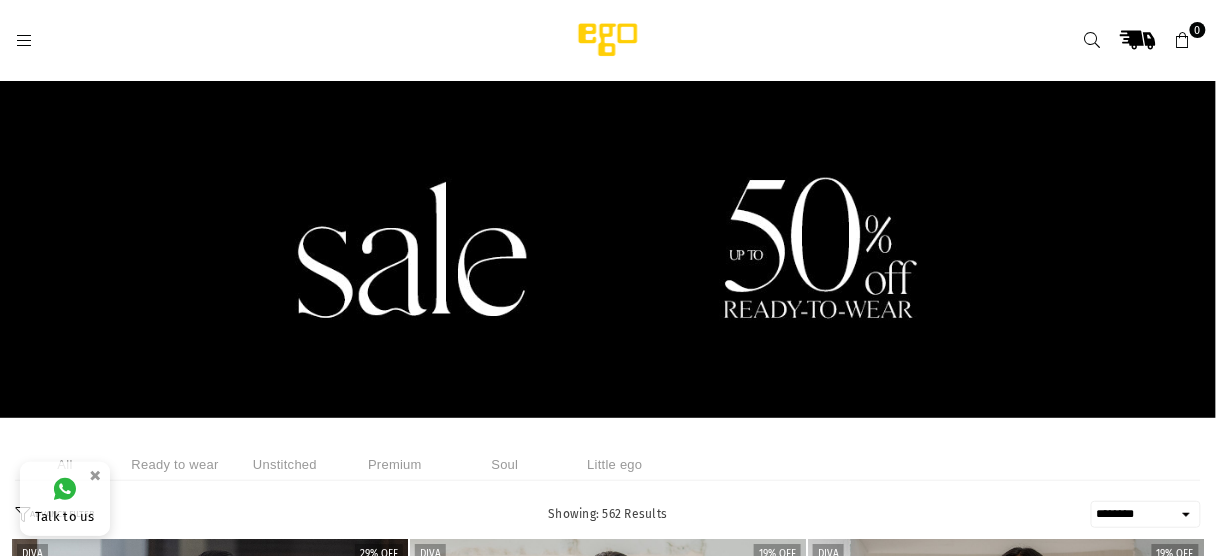 click at bounding box center [1093, 40] 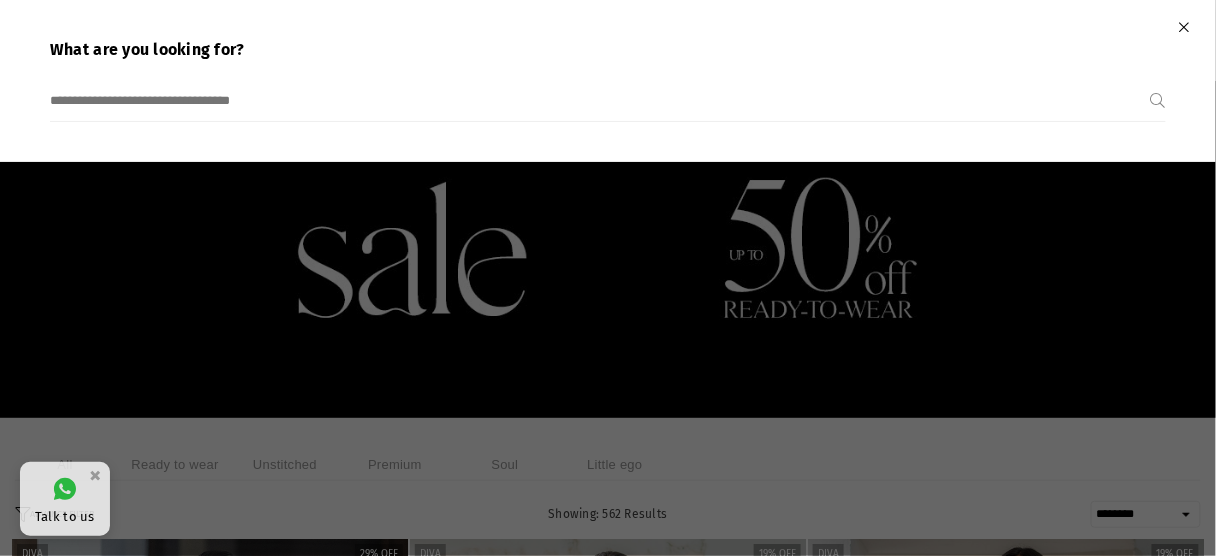 paste on "**********" 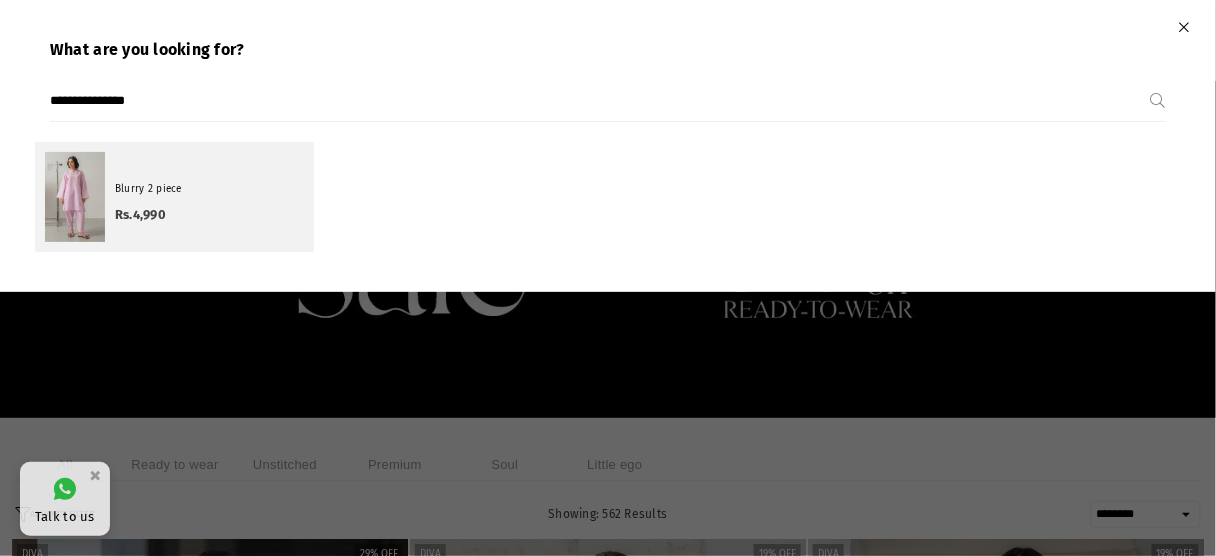 type on "**********" 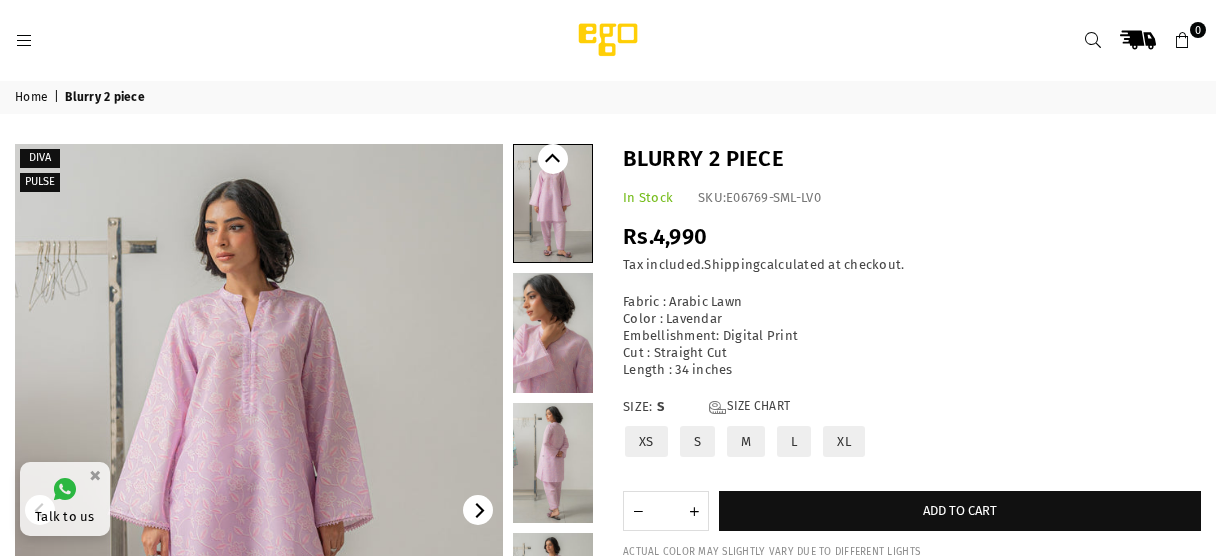 scroll, scrollTop: 0, scrollLeft: 0, axis: both 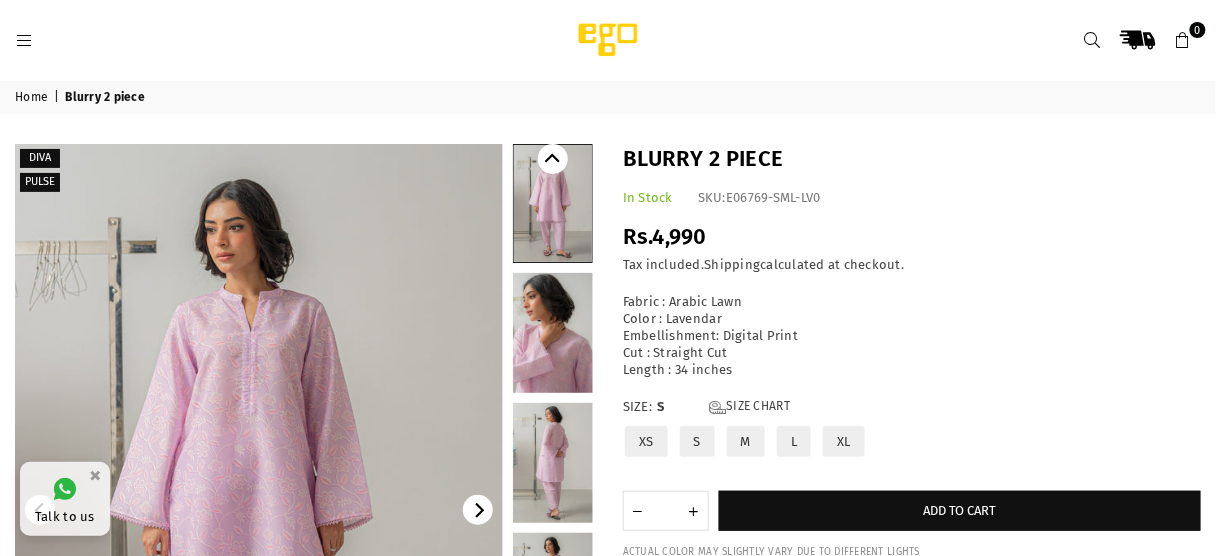 click on "M" at bounding box center [746, 441] 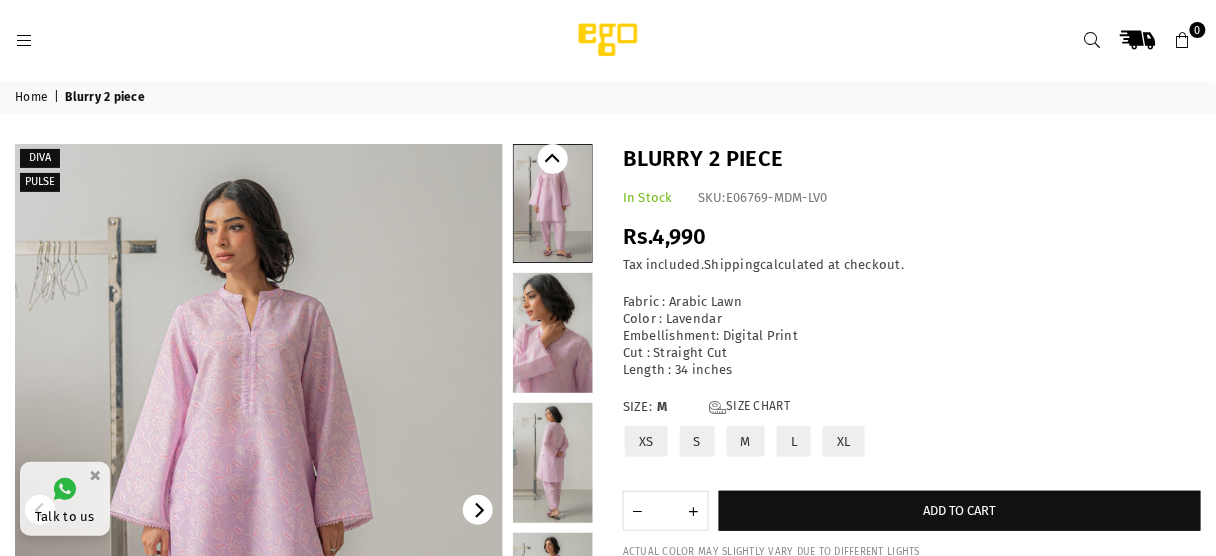 click on "S" at bounding box center (697, 441) 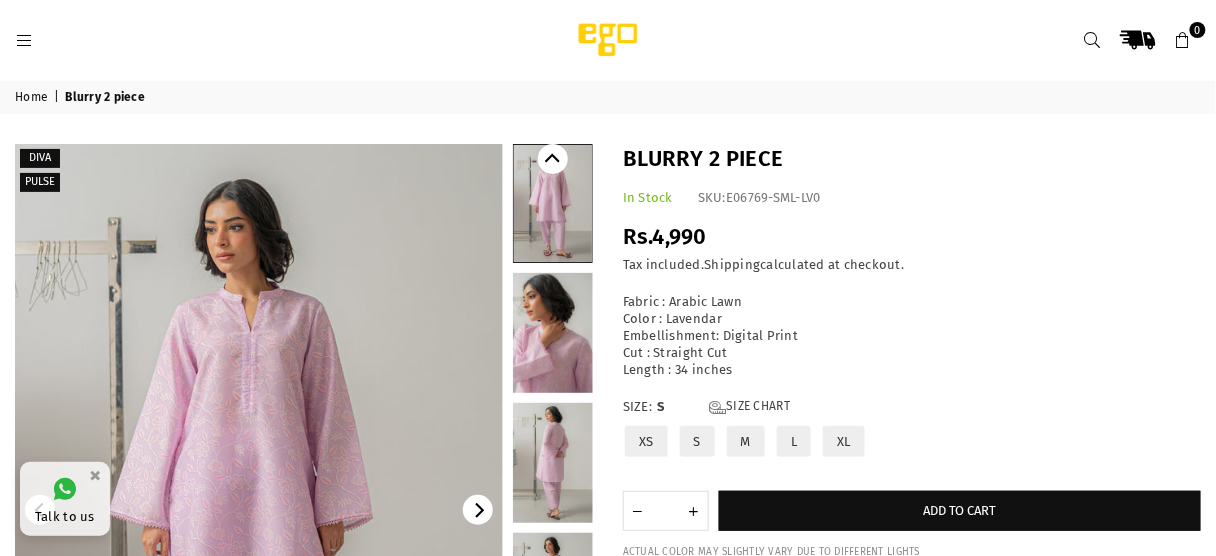 click on "S" at bounding box center [697, 441] 